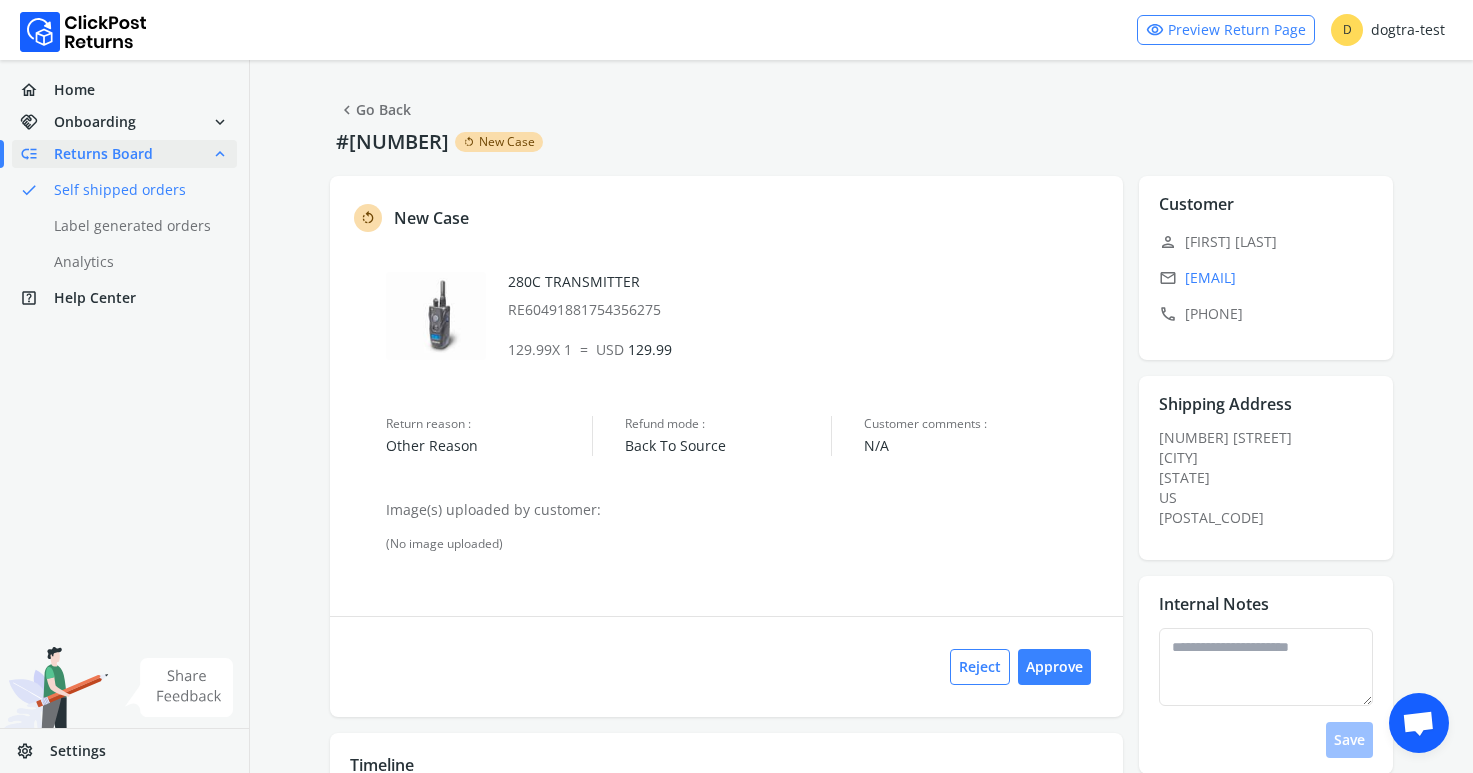 scroll, scrollTop: 0, scrollLeft: 0, axis: both 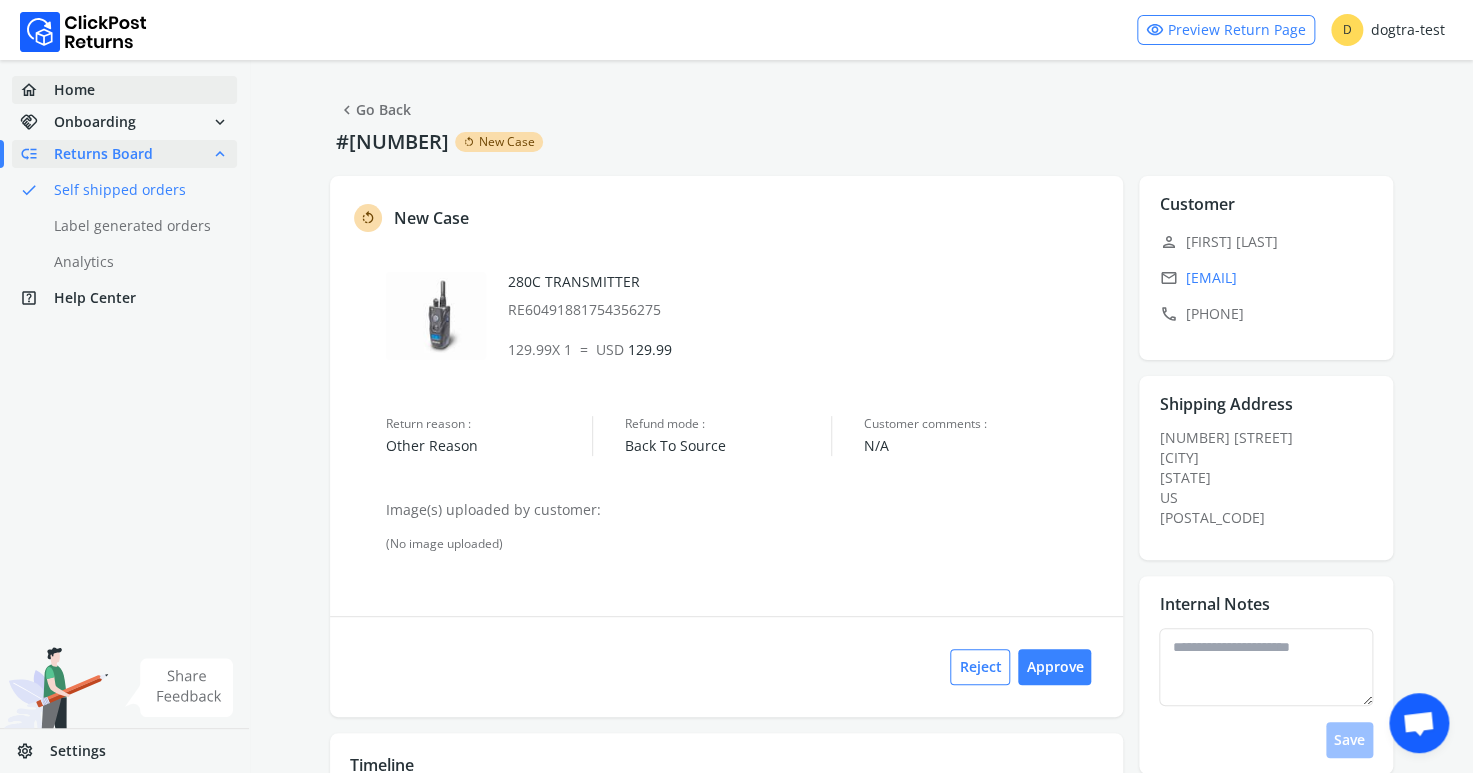 click on "Home" at bounding box center (74, 90) 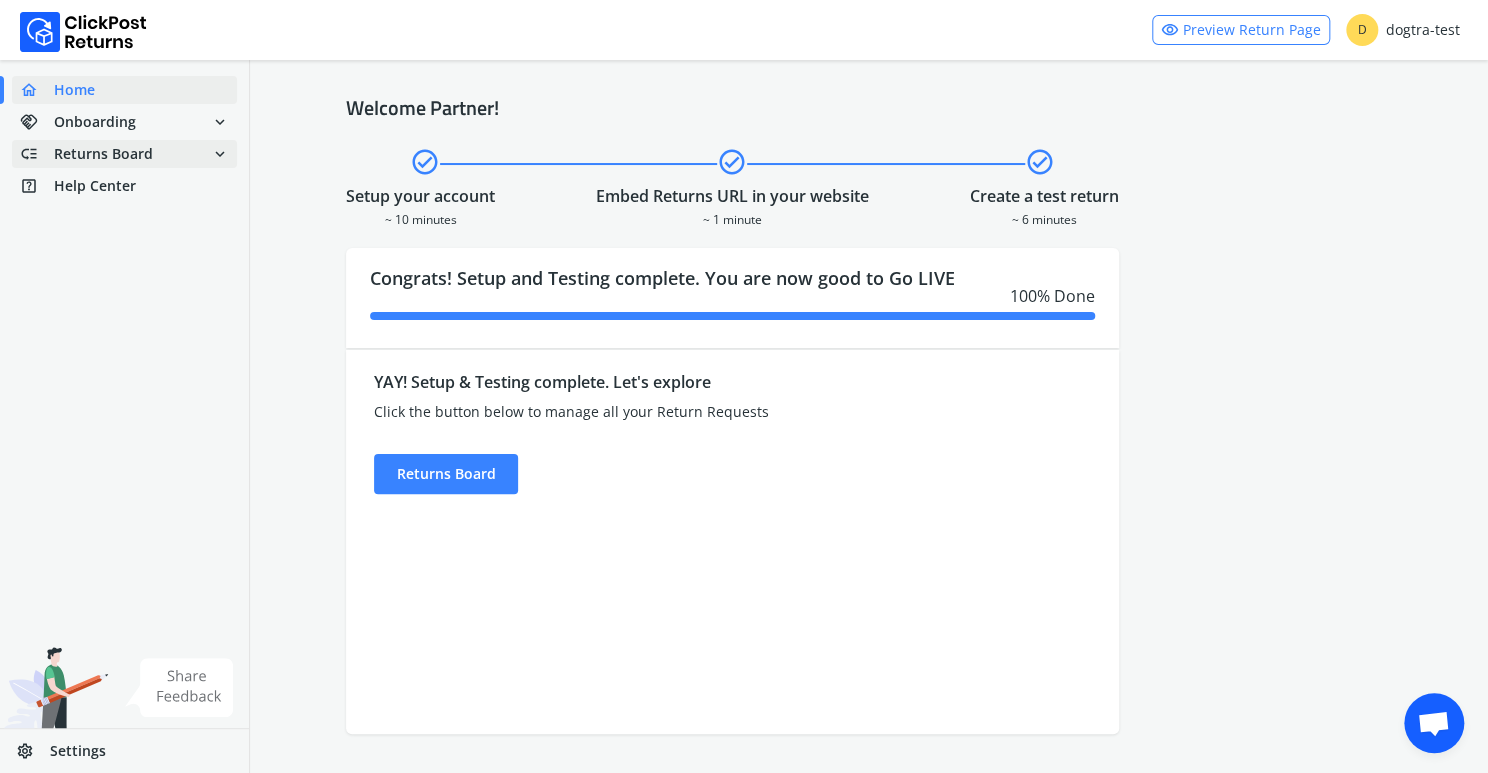 click on "Returns Board" at bounding box center (103, 154) 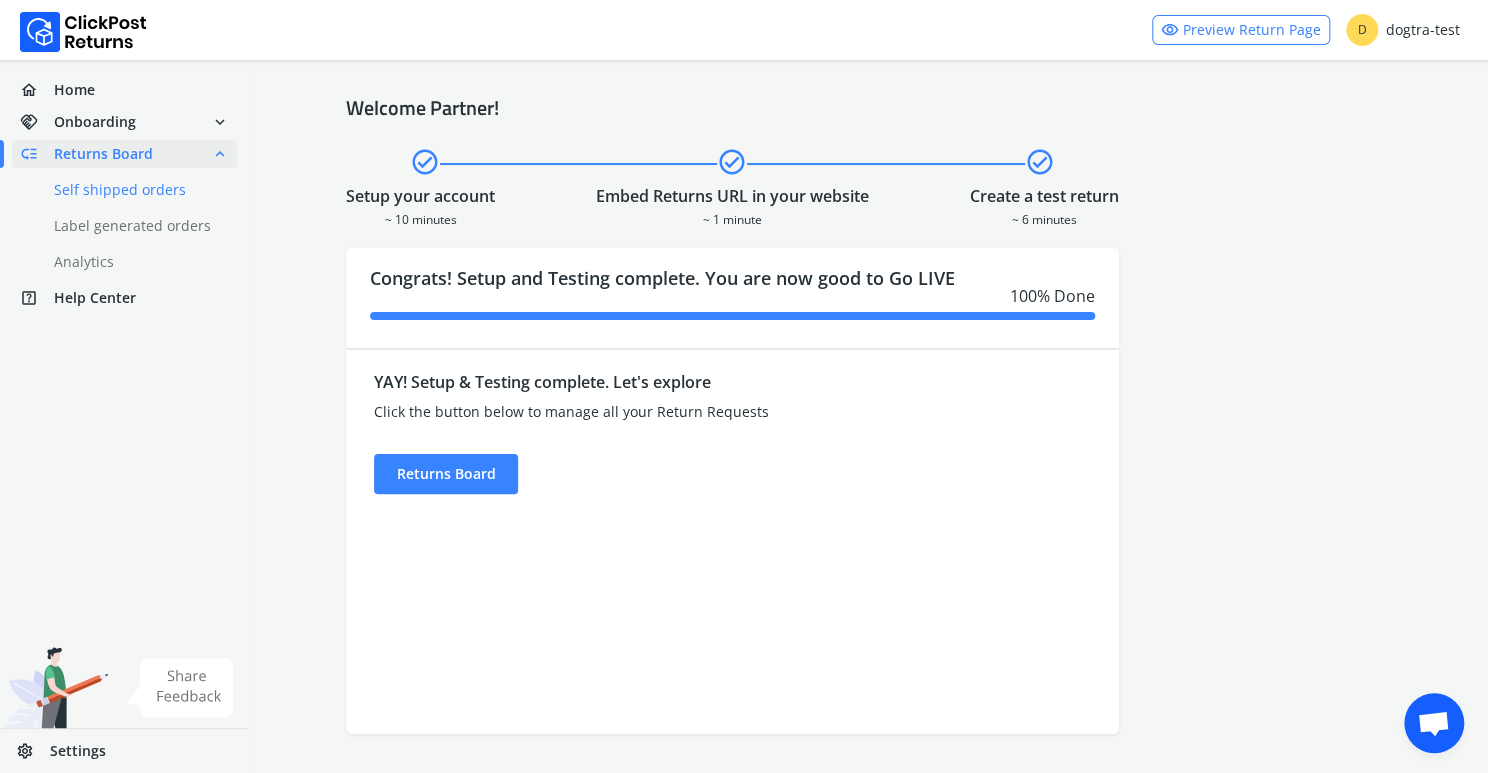 click on "done Self shipped orders" at bounding box center [136, 190] 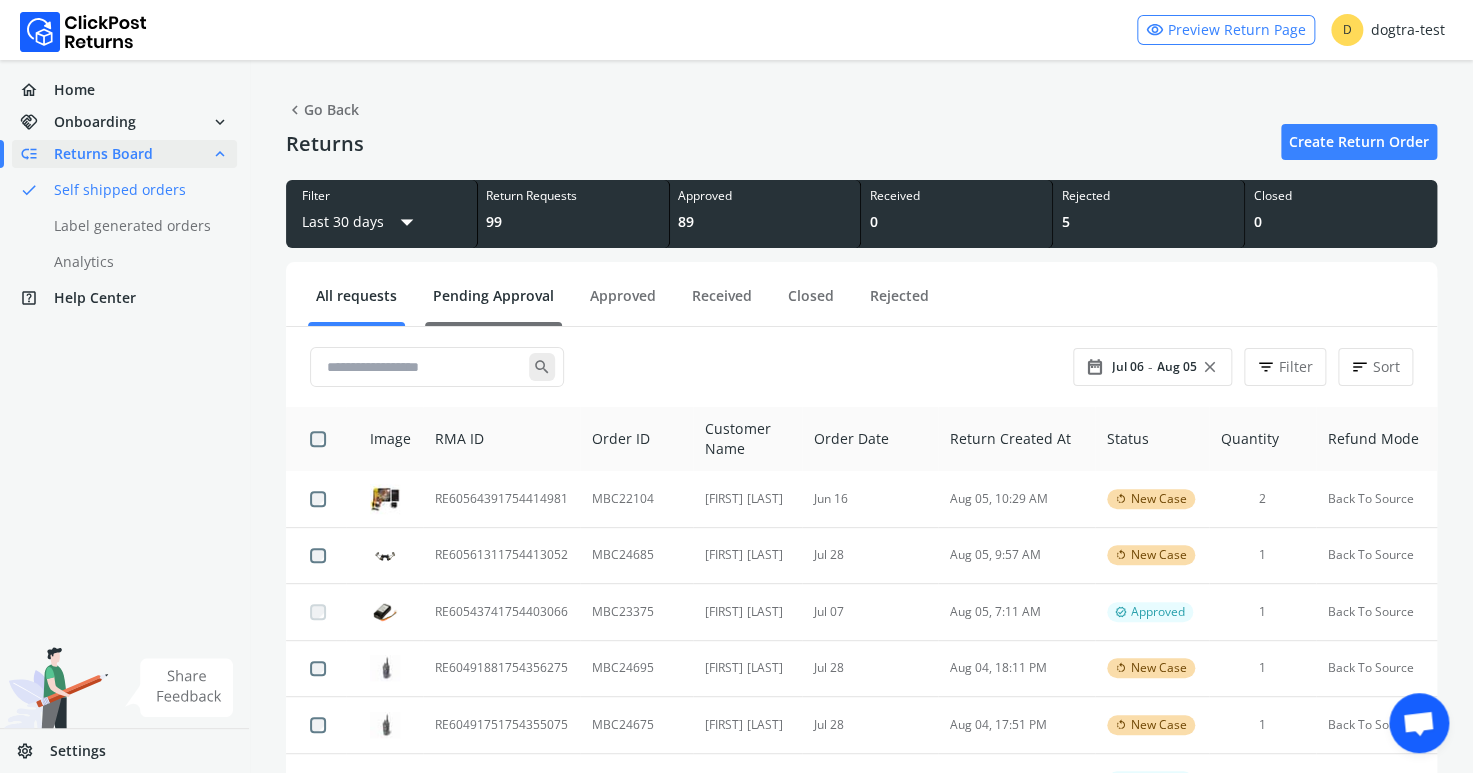 click on "Pending Approval" at bounding box center (493, 303) 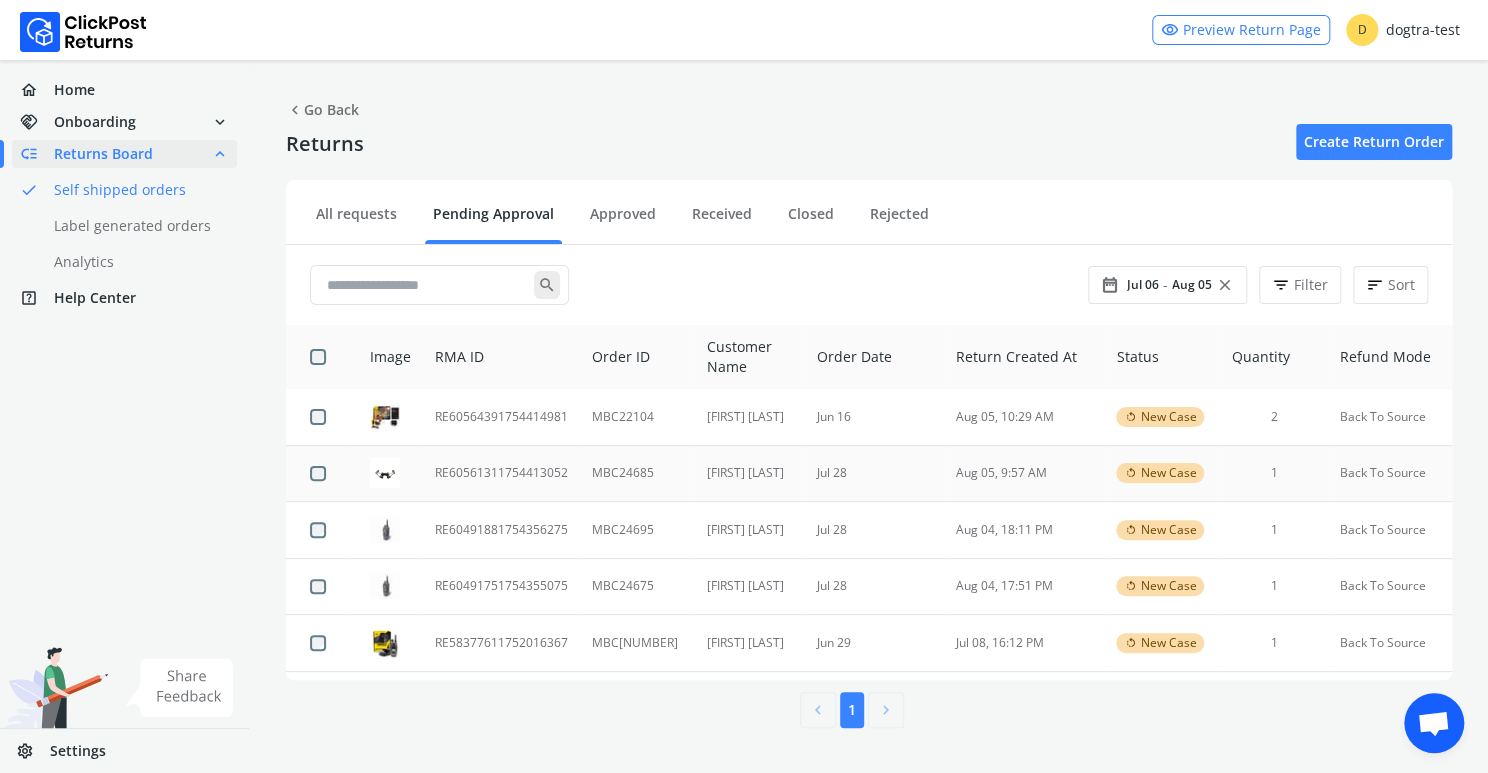 click on "RE60561311754413052" at bounding box center (501, 473) 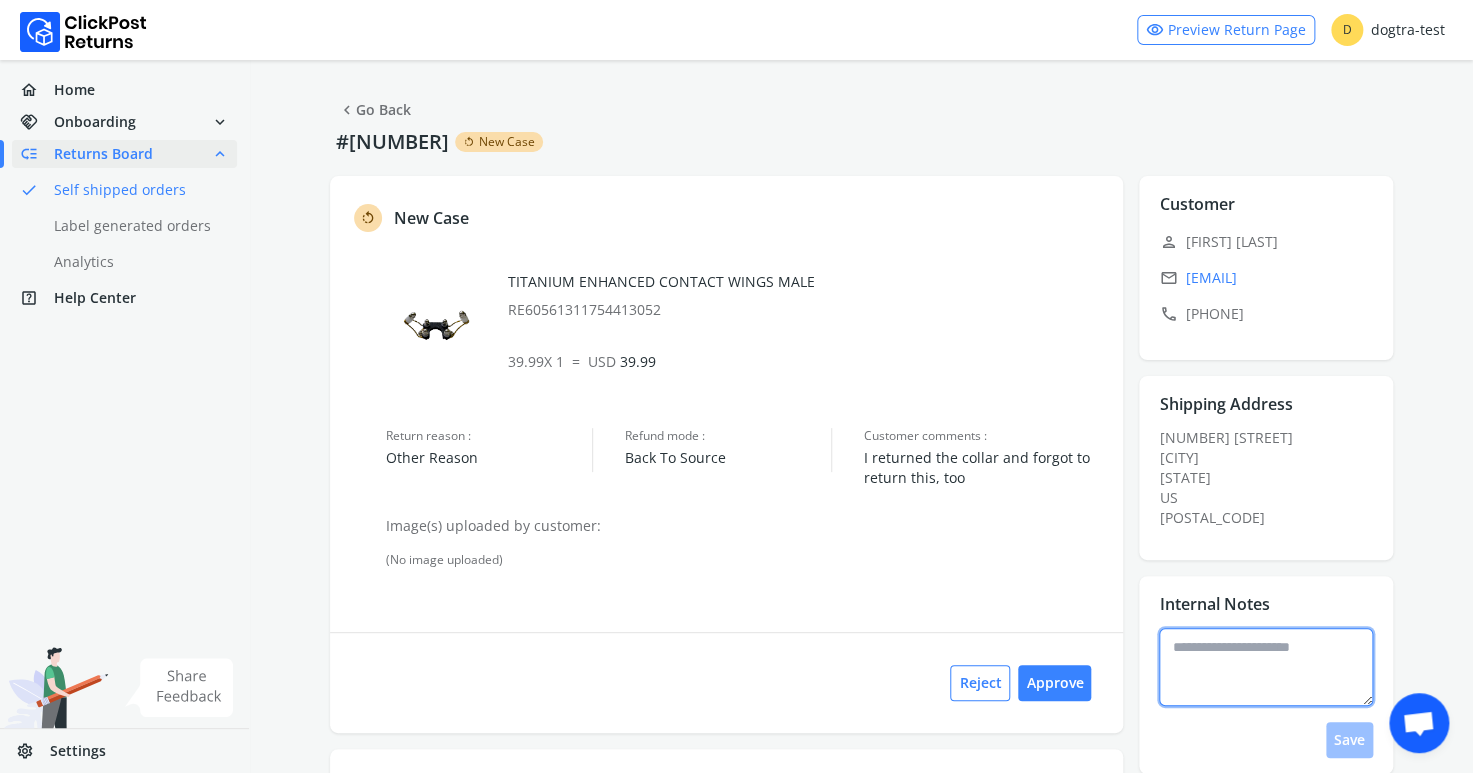 click at bounding box center [1266, 667] 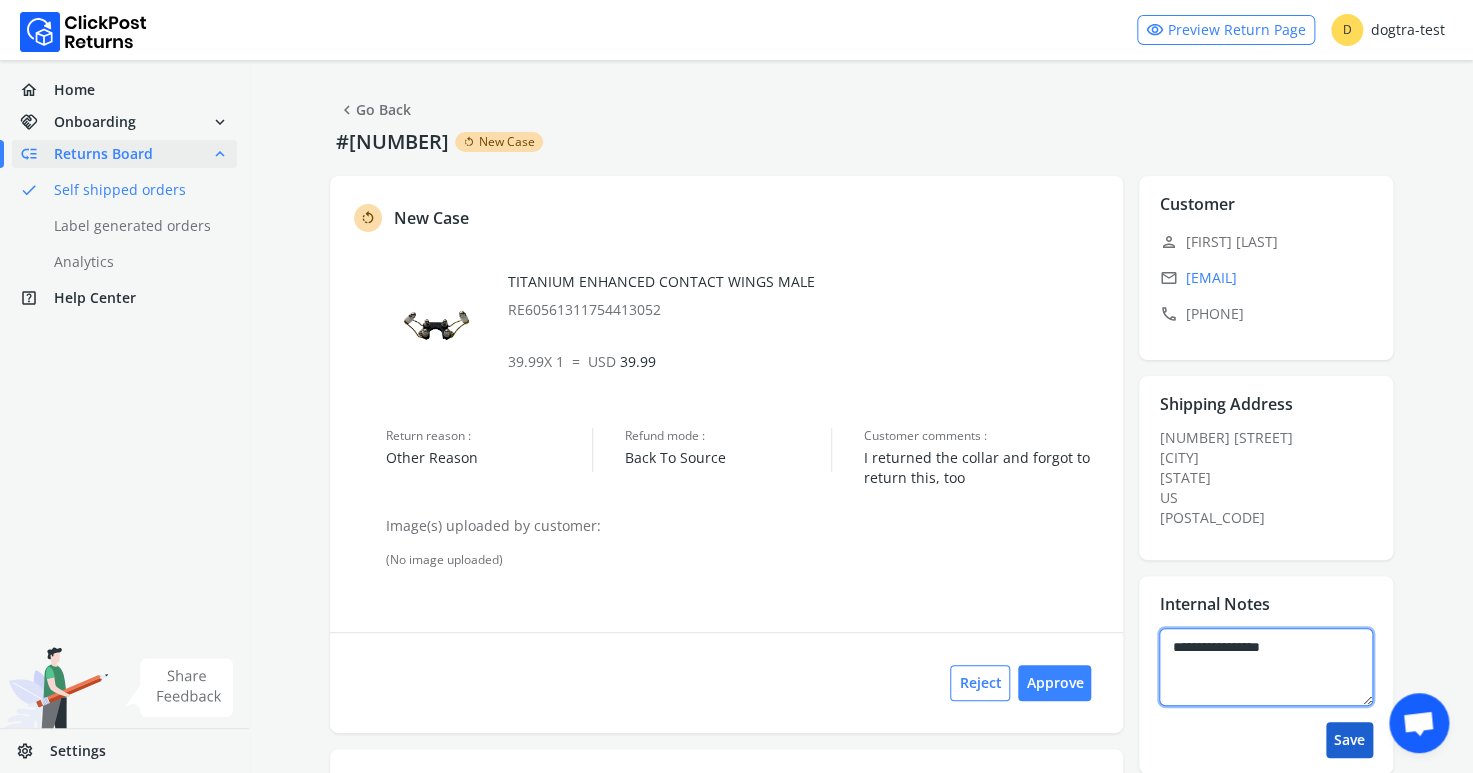 type on "**********" 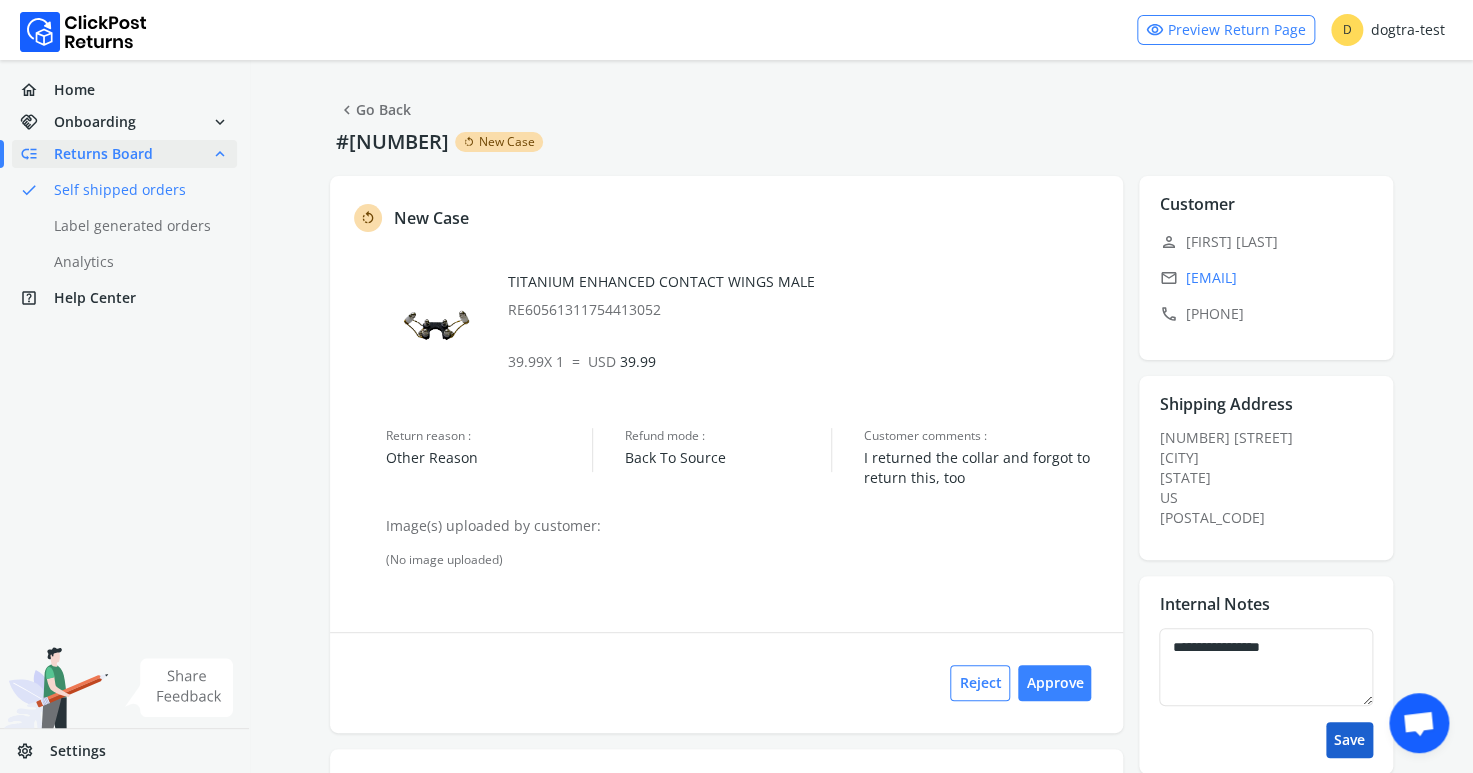 click on "Save" at bounding box center (1349, 740) 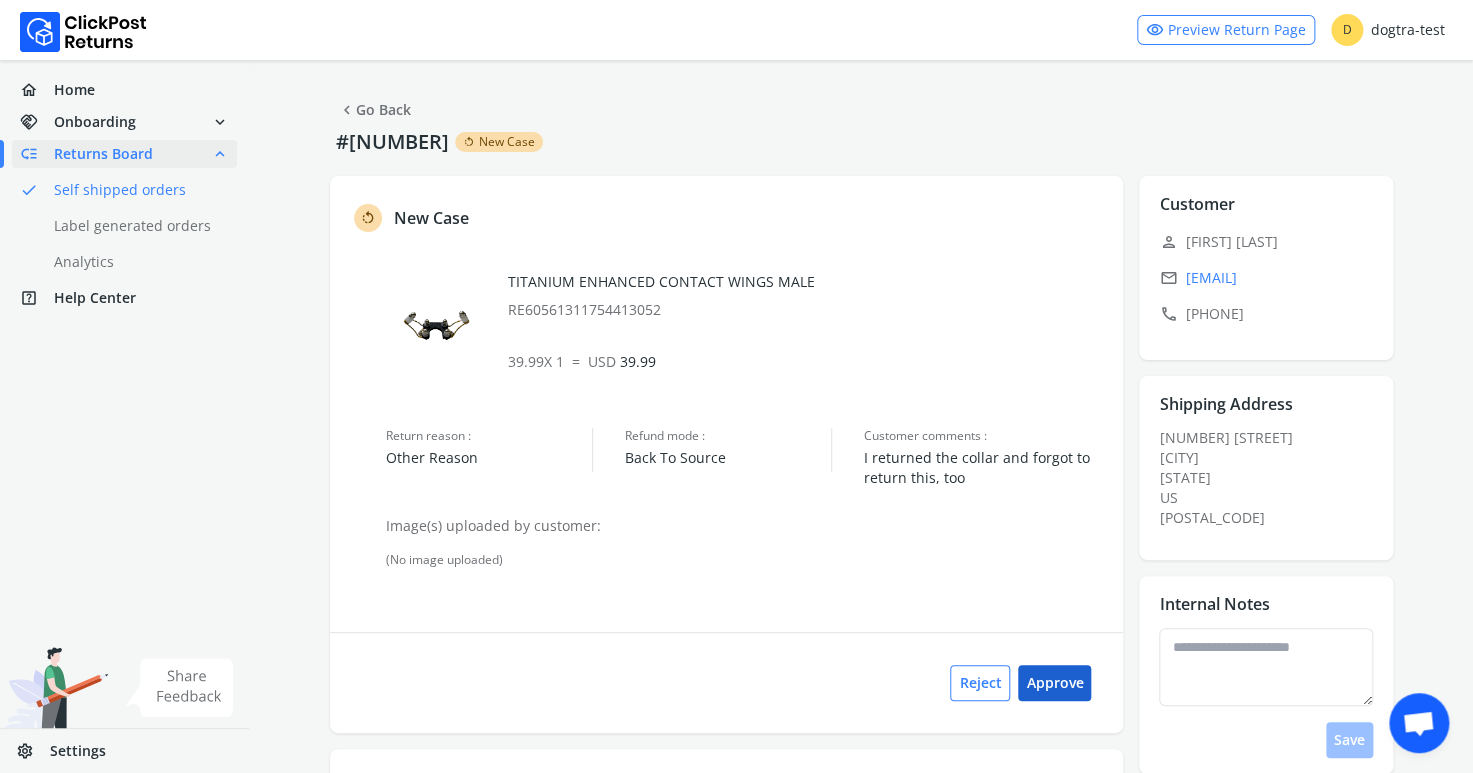 click on "Approve" at bounding box center [1054, 683] 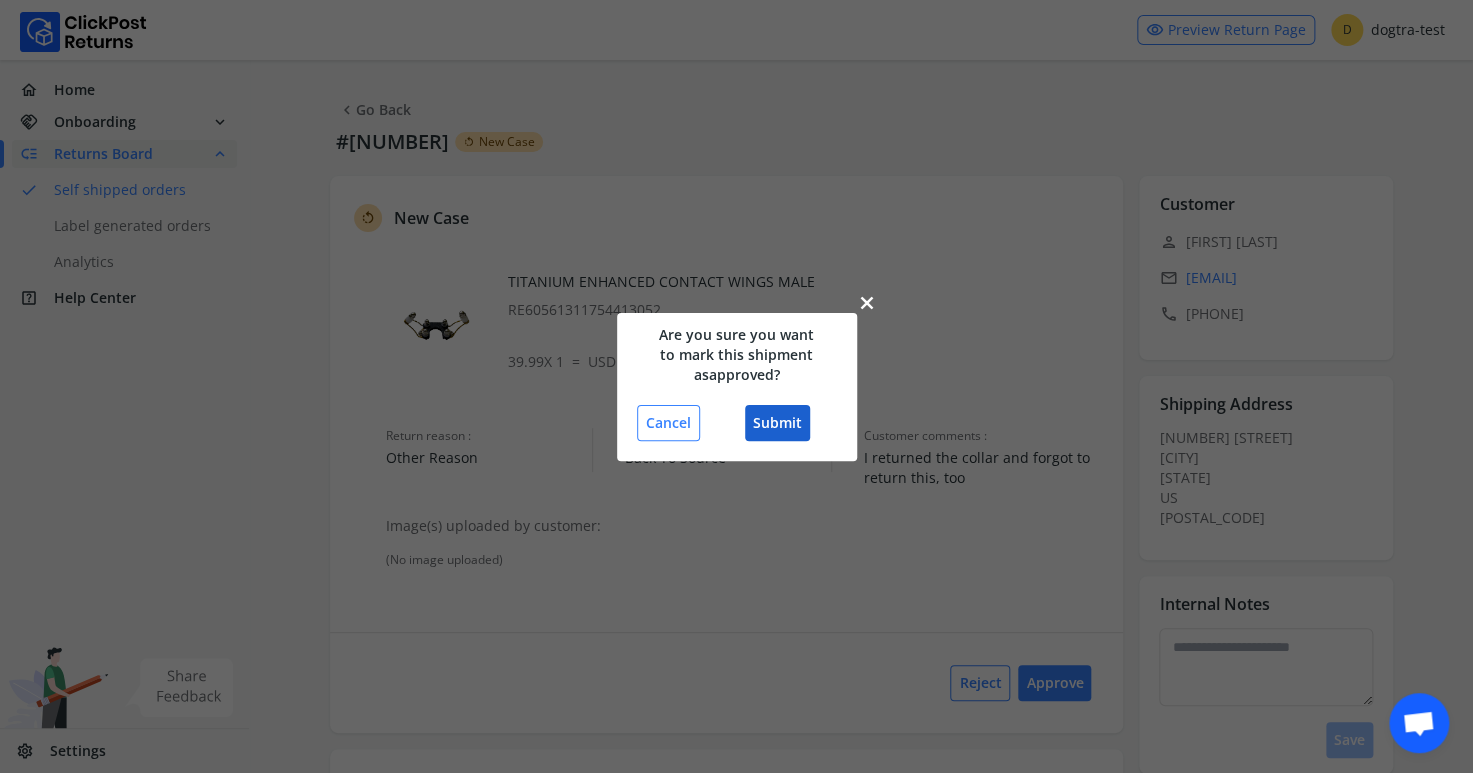 click on "Submit" at bounding box center (777, 423) 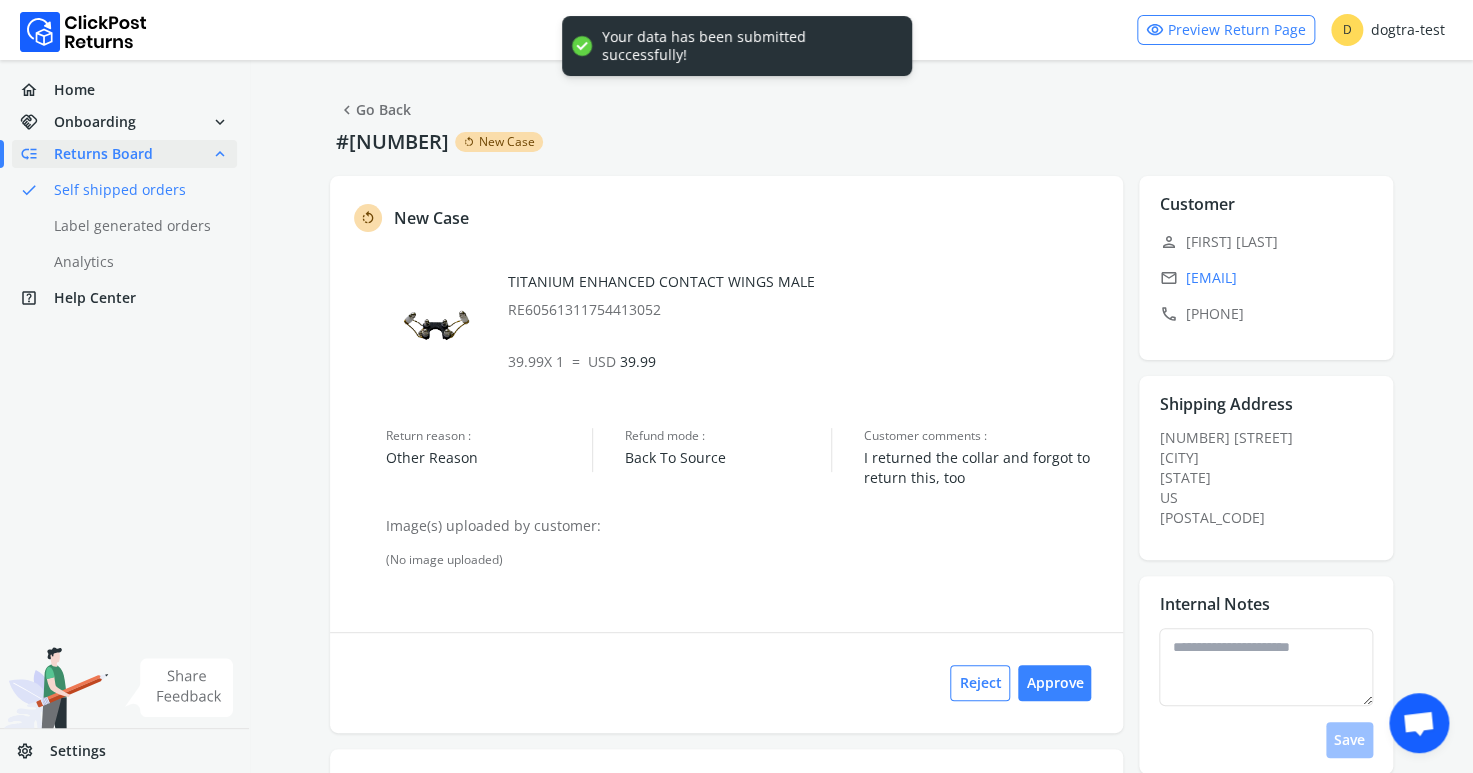 click on "Refund mode :" at bounding box center (728, 436) 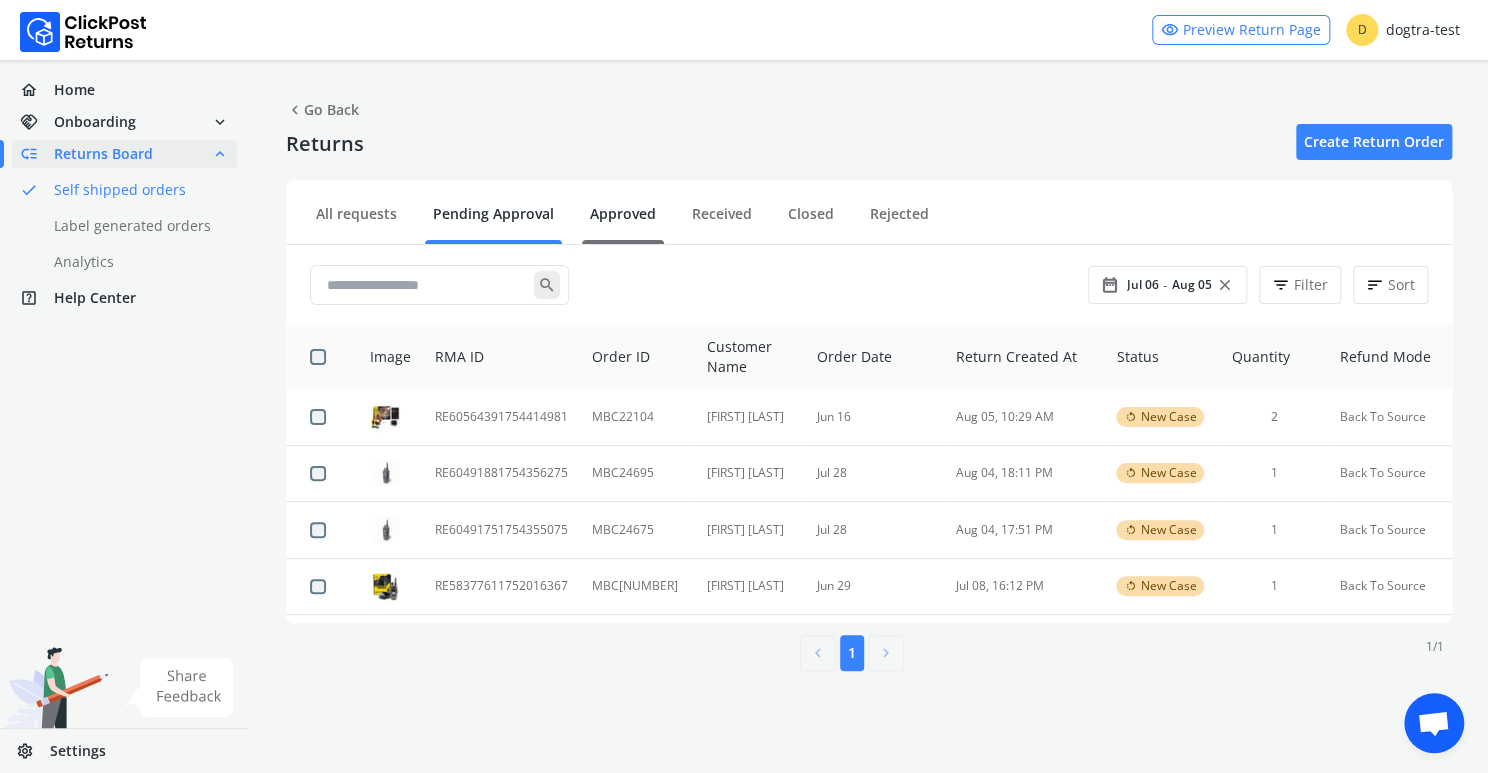 click on "Approved" at bounding box center (623, 221) 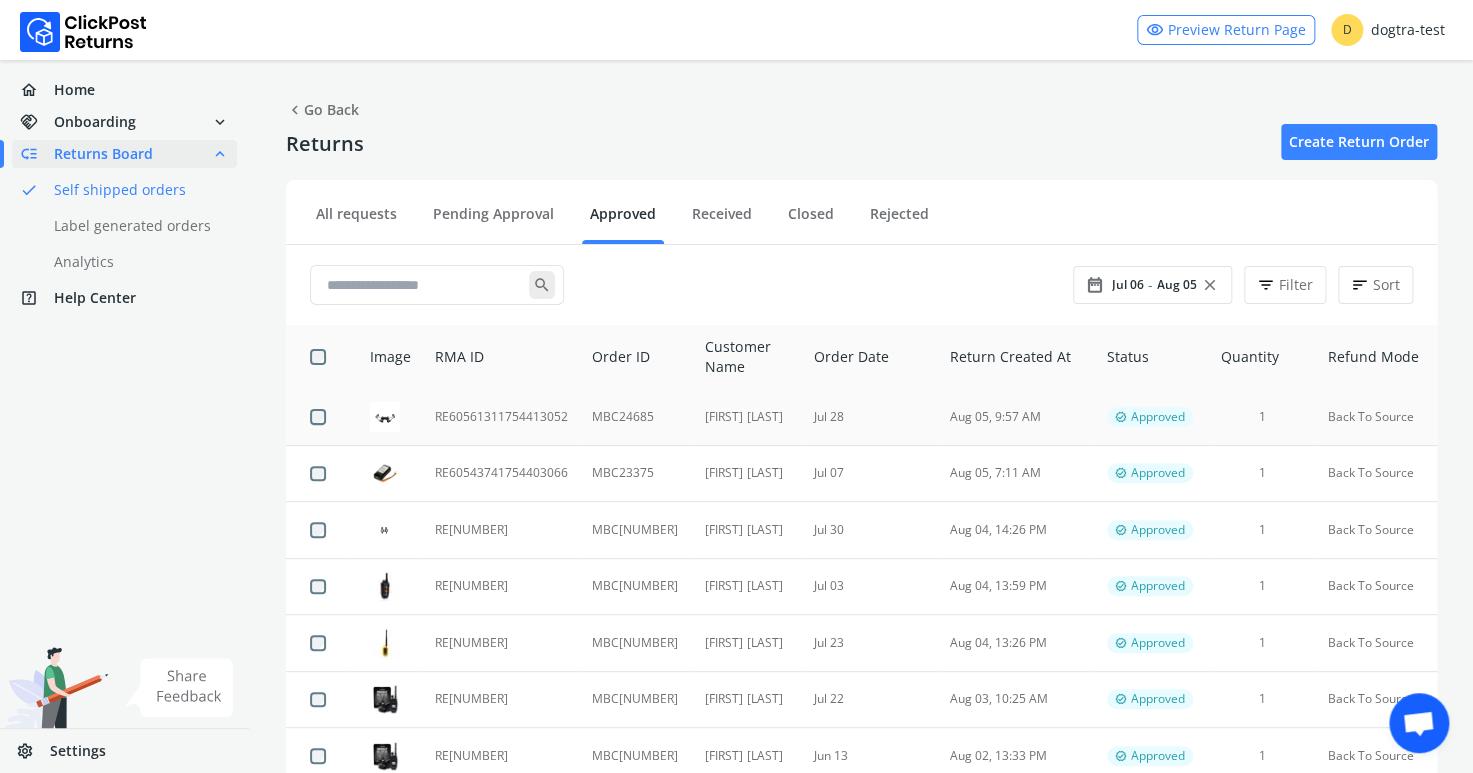 click on "RE60561311754413052" at bounding box center [501, 417] 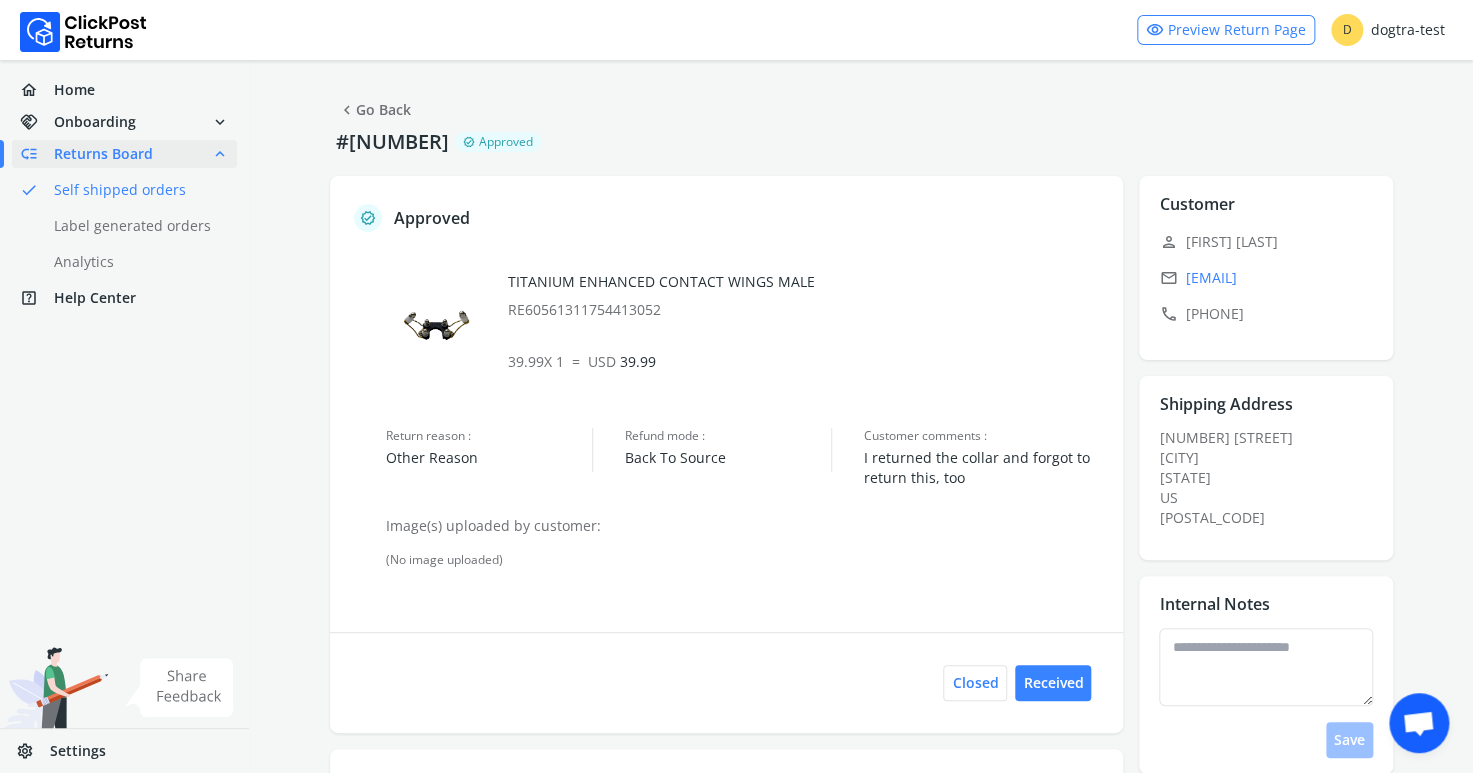 click on "chevron_left Go Back" at bounding box center (374, 110) 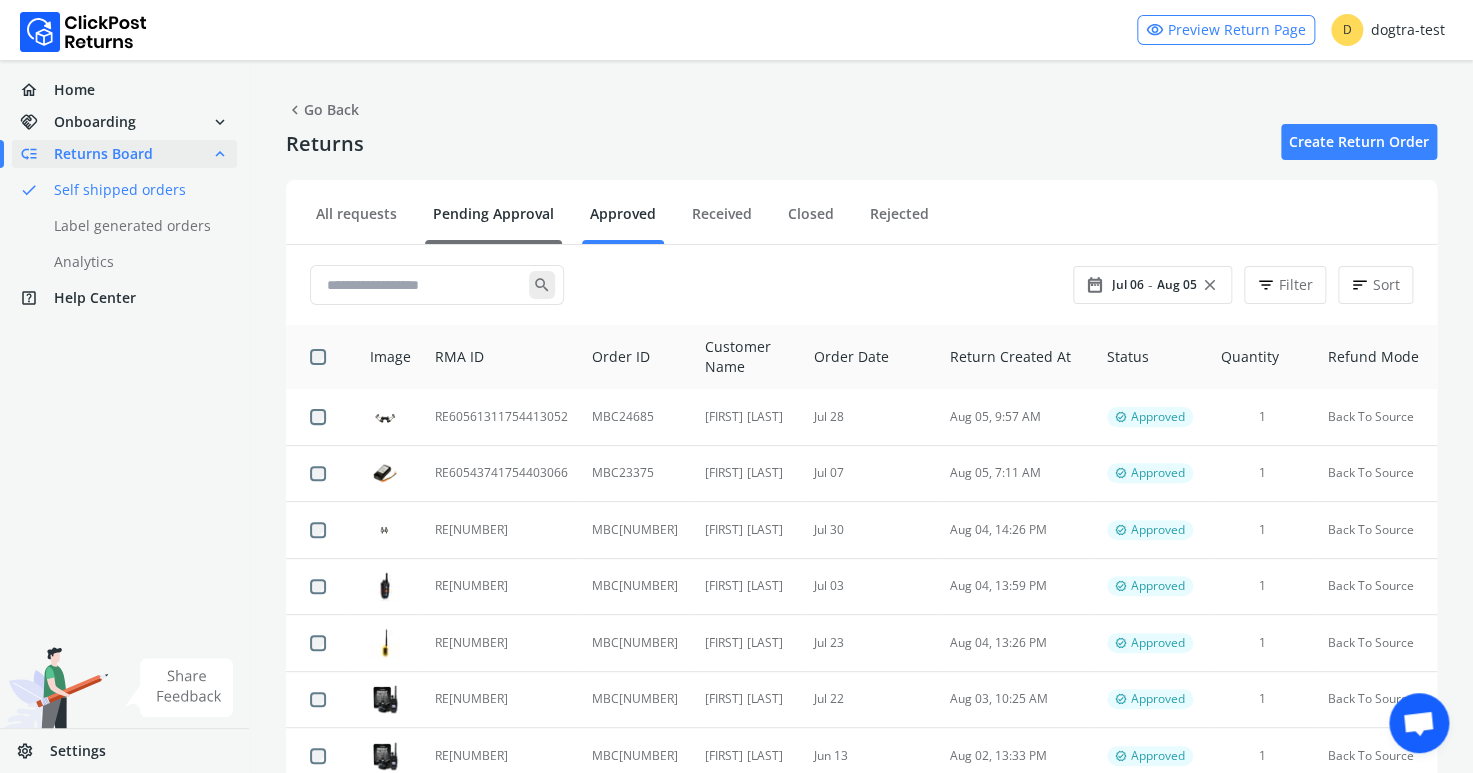 click on "Pending Approval" at bounding box center [493, 221] 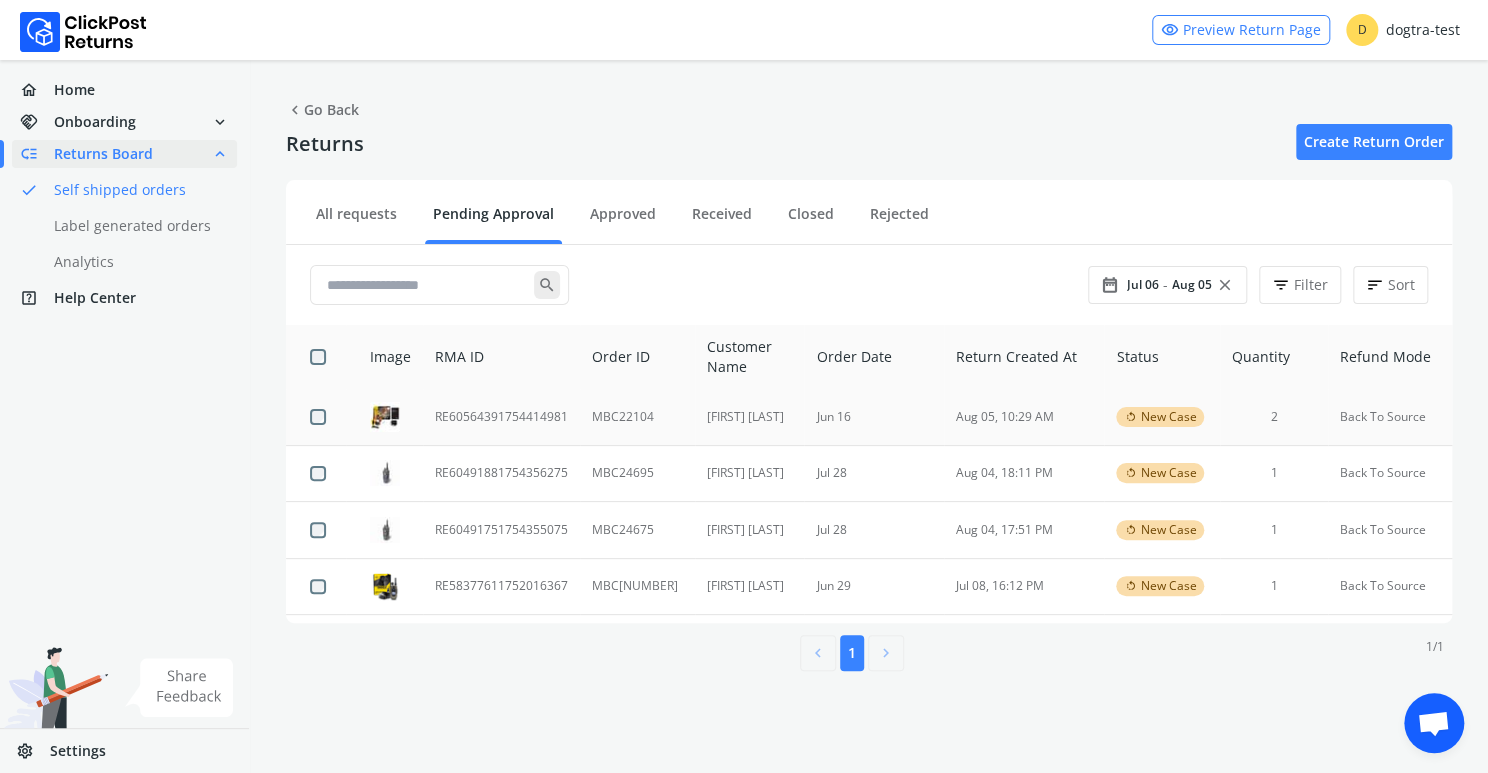 click on "RE60564391754414981" at bounding box center (501, 417) 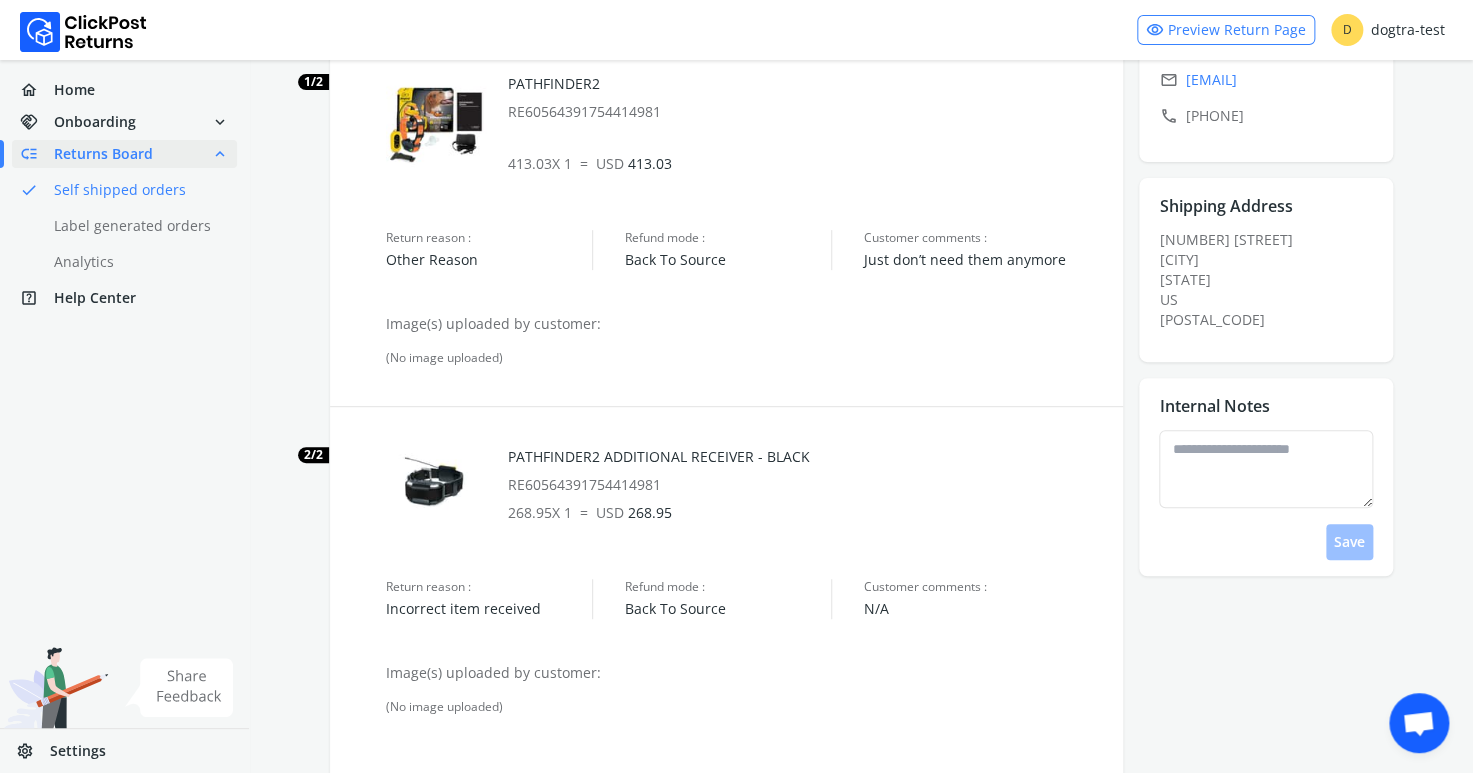 scroll, scrollTop: 179, scrollLeft: 0, axis: vertical 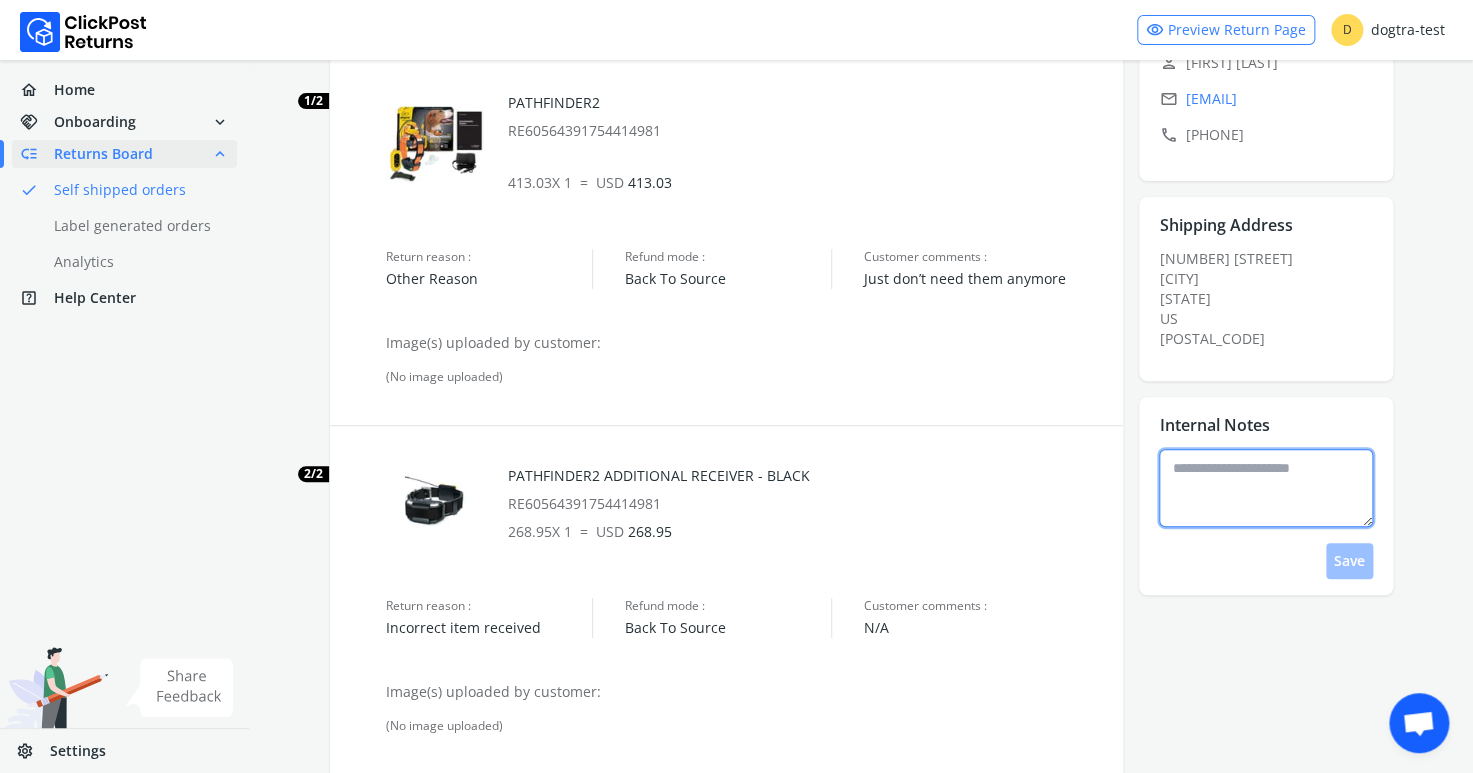 click at bounding box center [1266, 488] 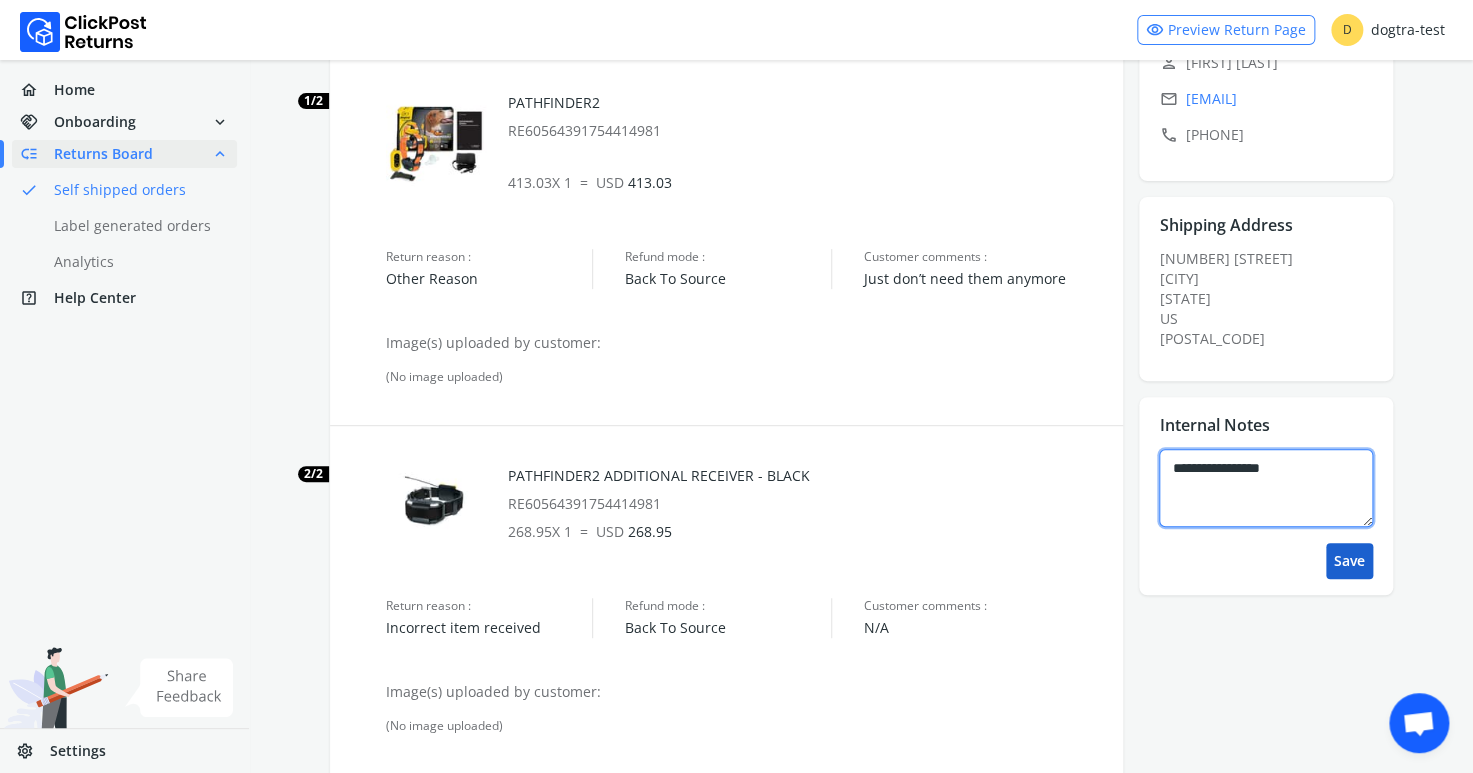 type on "**********" 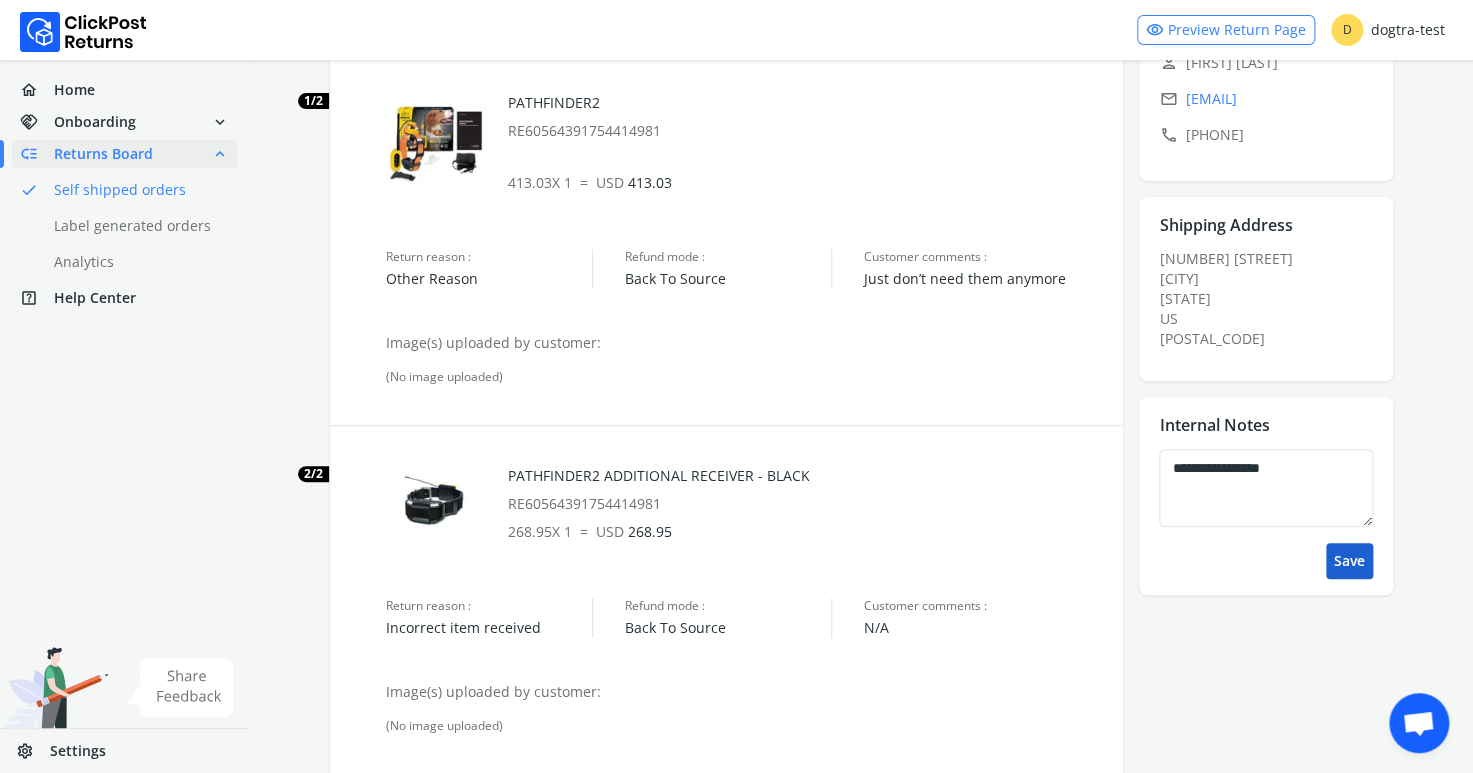 click on "Save" at bounding box center (1349, 561) 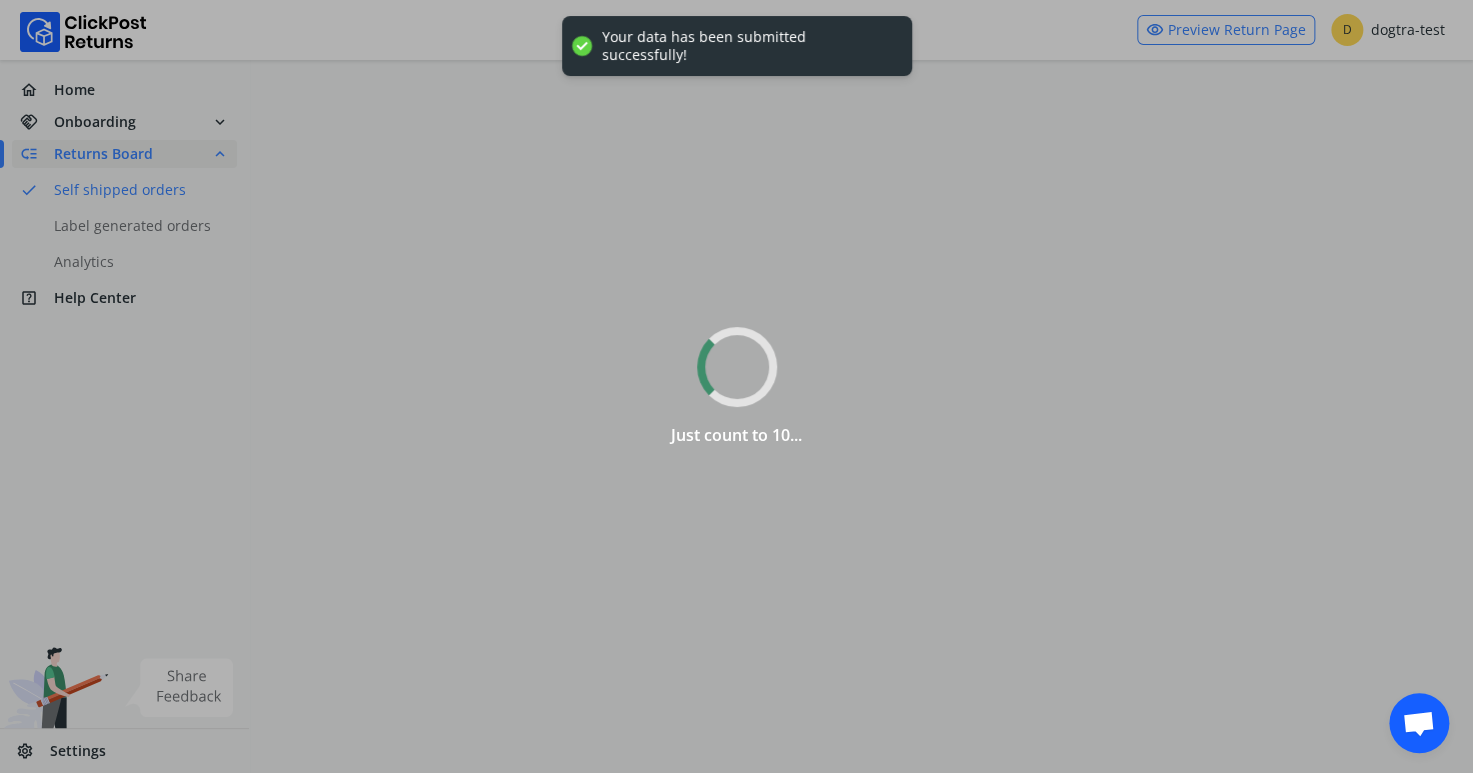 scroll, scrollTop: 0, scrollLeft: 0, axis: both 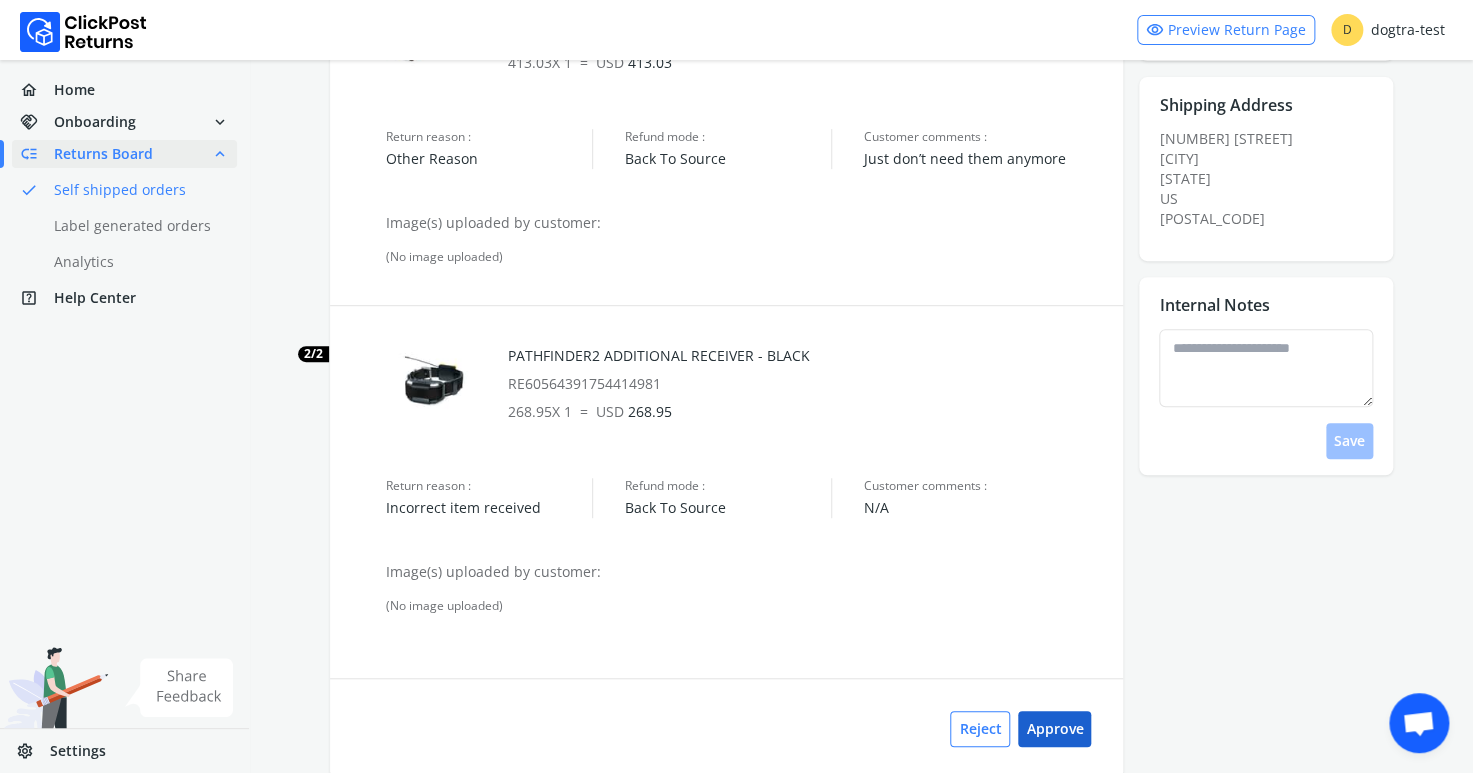 click on "Approve" at bounding box center (1054, 729) 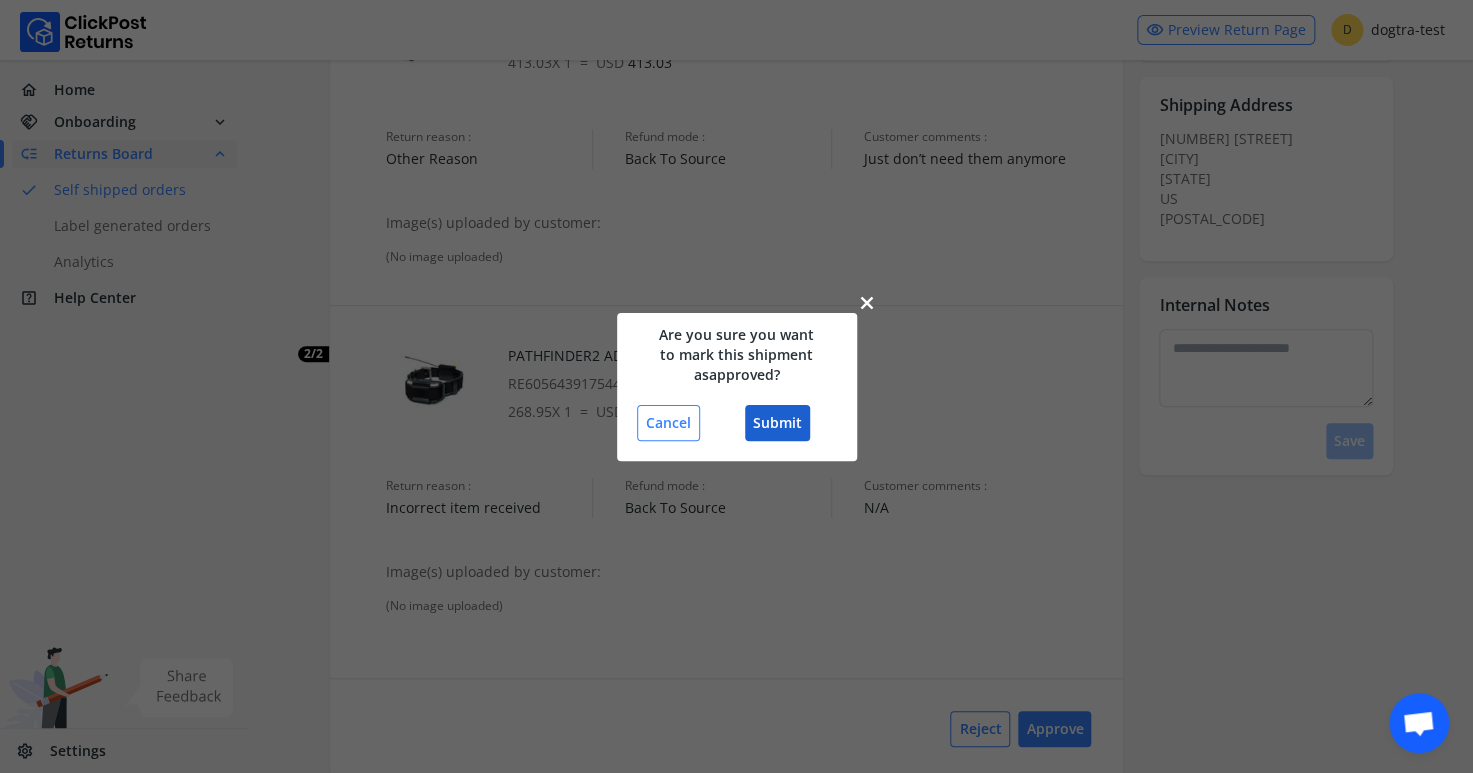 click on "Submit" at bounding box center (777, 423) 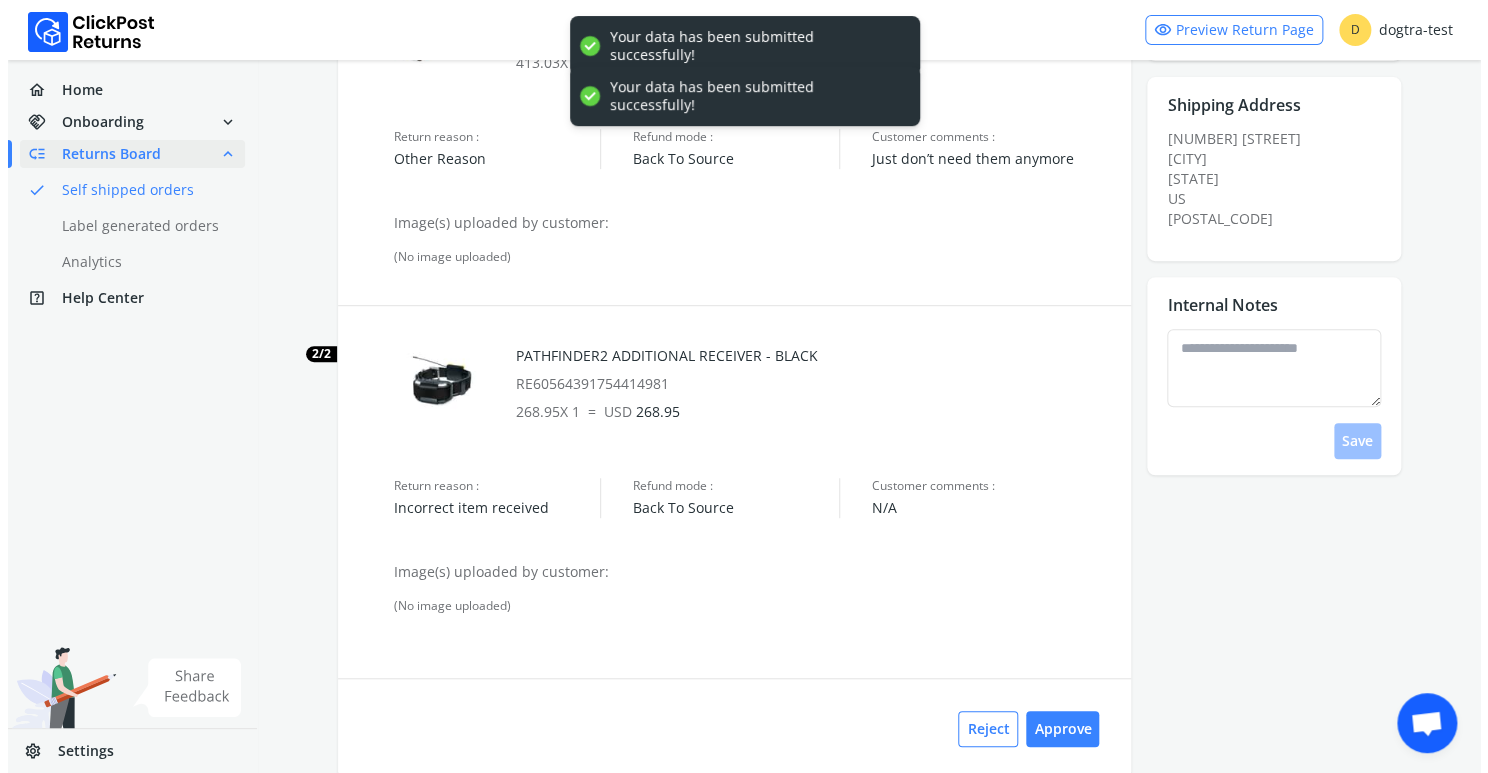 scroll, scrollTop: 0, scrollLeft: 0, axis: both 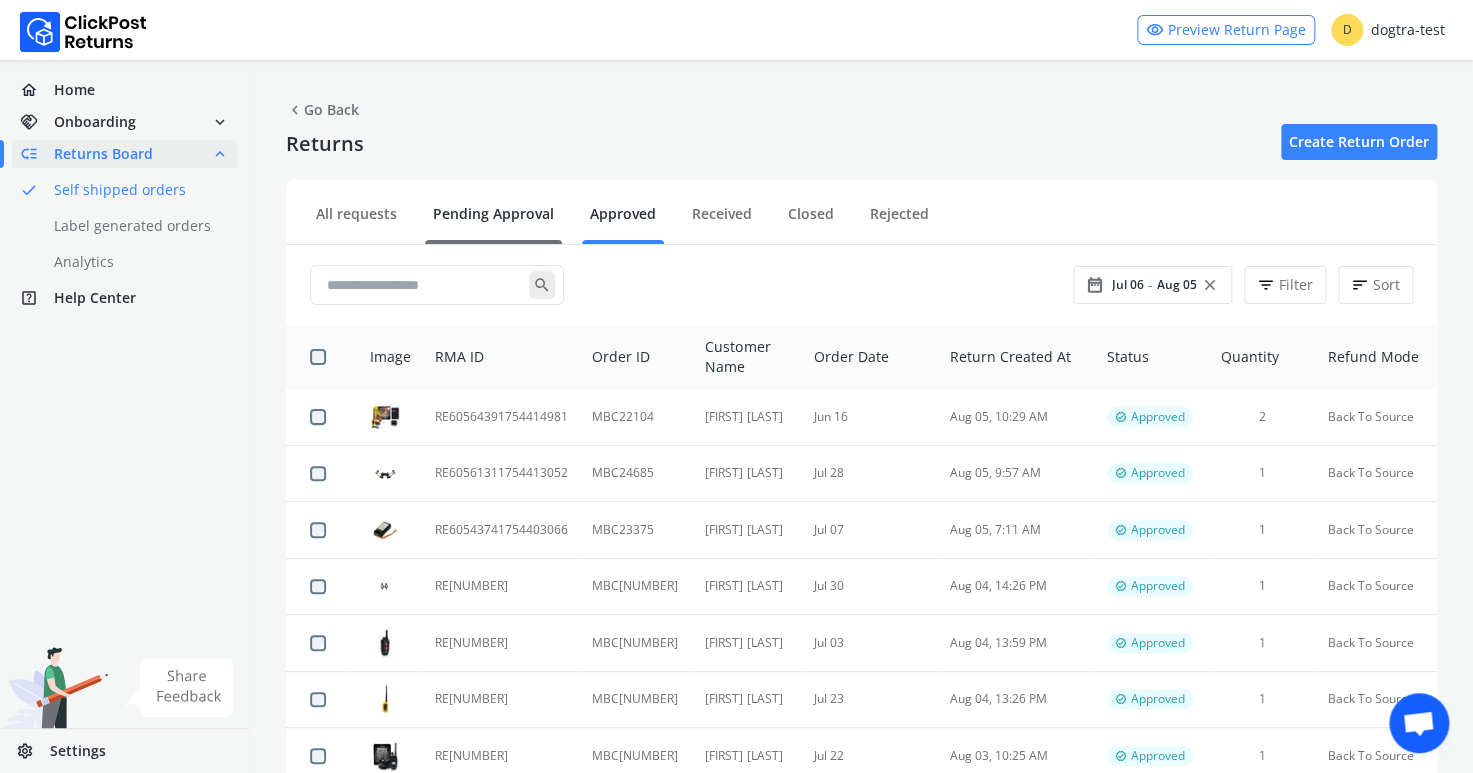 click on "Pending Approval" at bounding box center (493, 221) 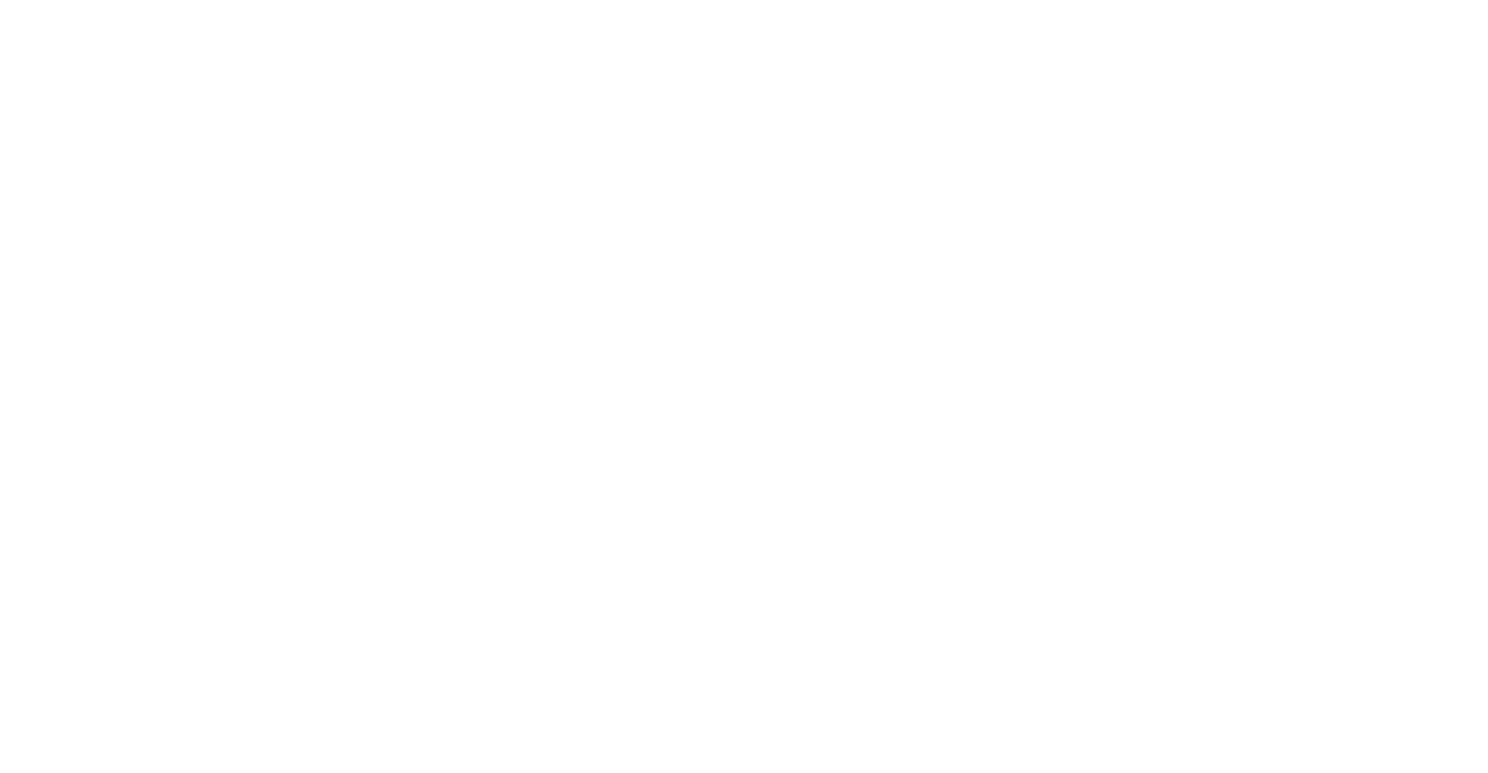 scroll, scrollTop: 0, scrollLeft: 0, axis: both 